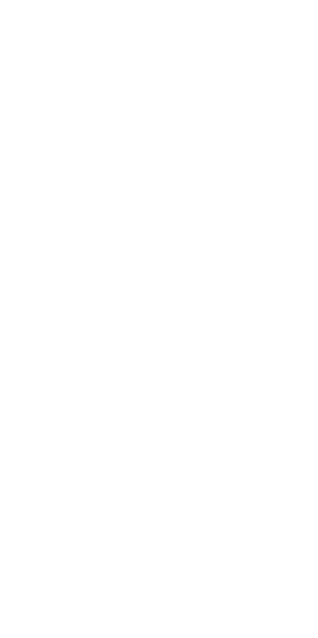 scroll, scrollTop: 0, scrollLeft: 0, axis: both 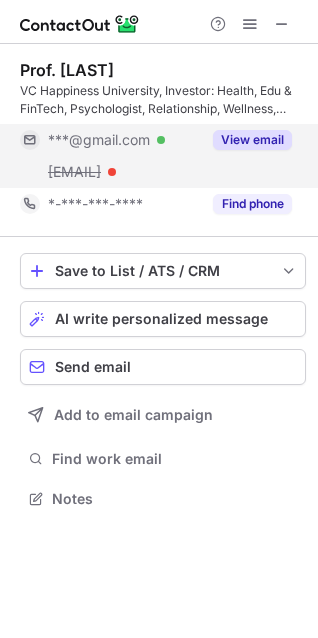 click on "View email" at bounding box center (252, 140) 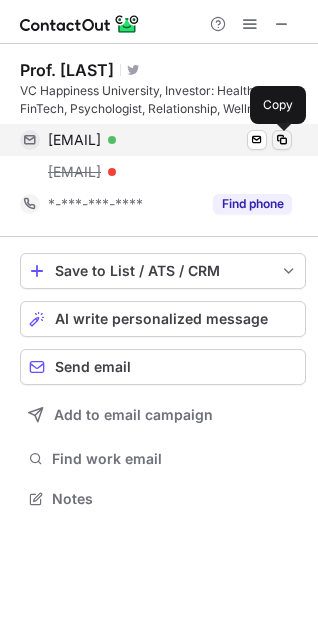 click at bounding box center [282, 140] 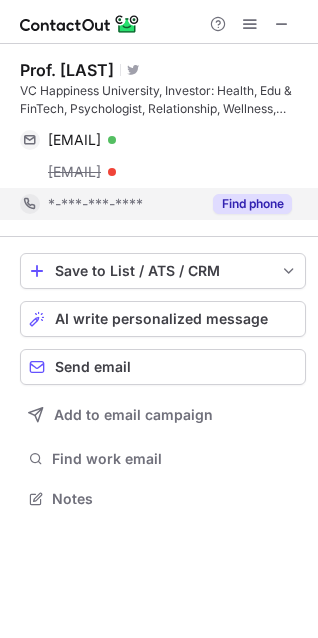 click on "Find phone" at bounding box center (252, 204) 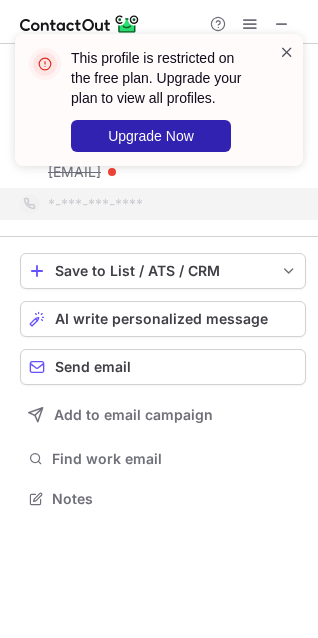 click at bounding box center (287, 52) 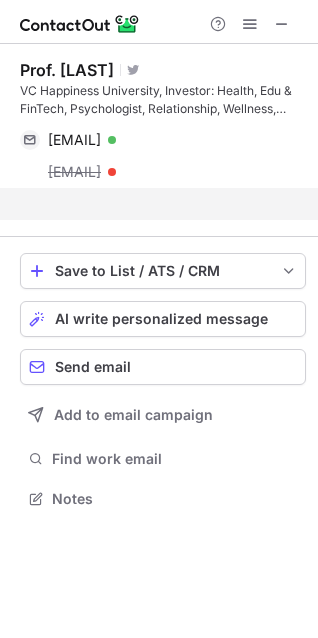 scroll, scrollTop: 452, scrollLeft: 318, axis: both 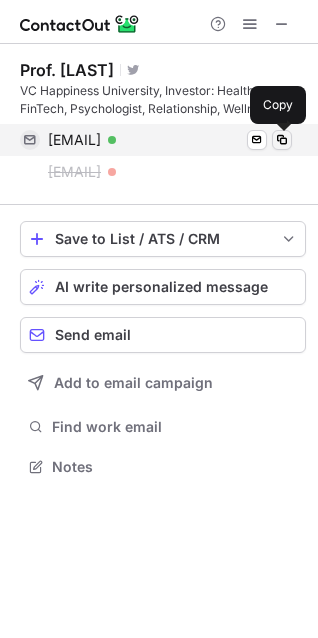 click at bounding box center (282, 140) 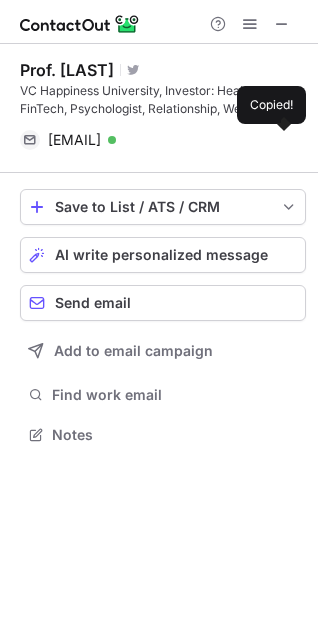 scroll, scrollTop: 420, scrollLeft: 318, axis: both 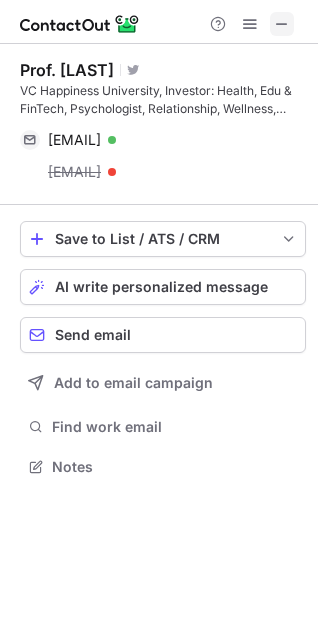 click at bounding box center (282, 24) 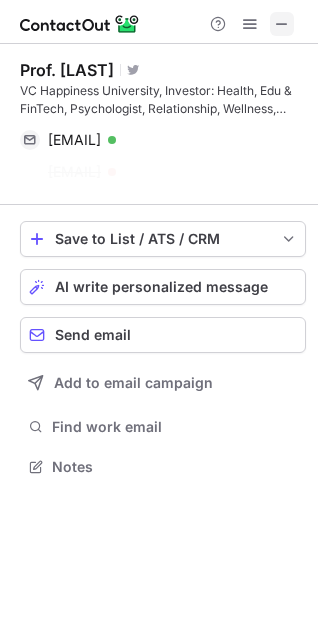 click at bounding box center [282, 24] 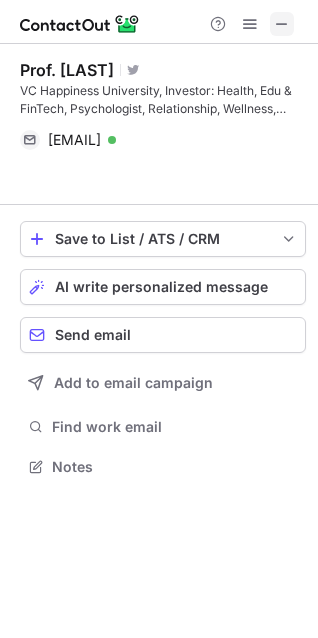 scroll, scrollTop: 420, scrollLeft: 318, axis: both 